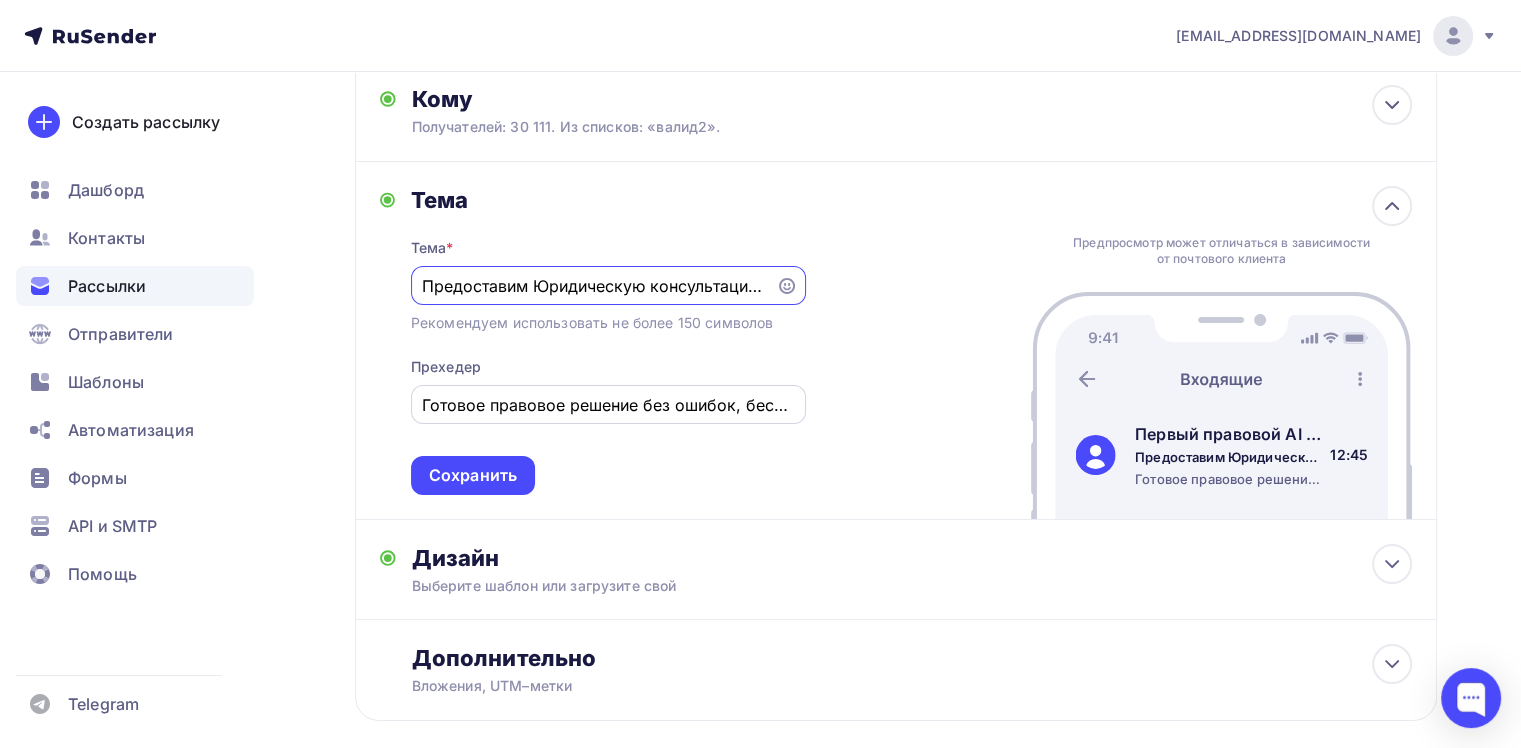 scroll, scrollTop: 224, scrollLeft: 0, axis: vertical 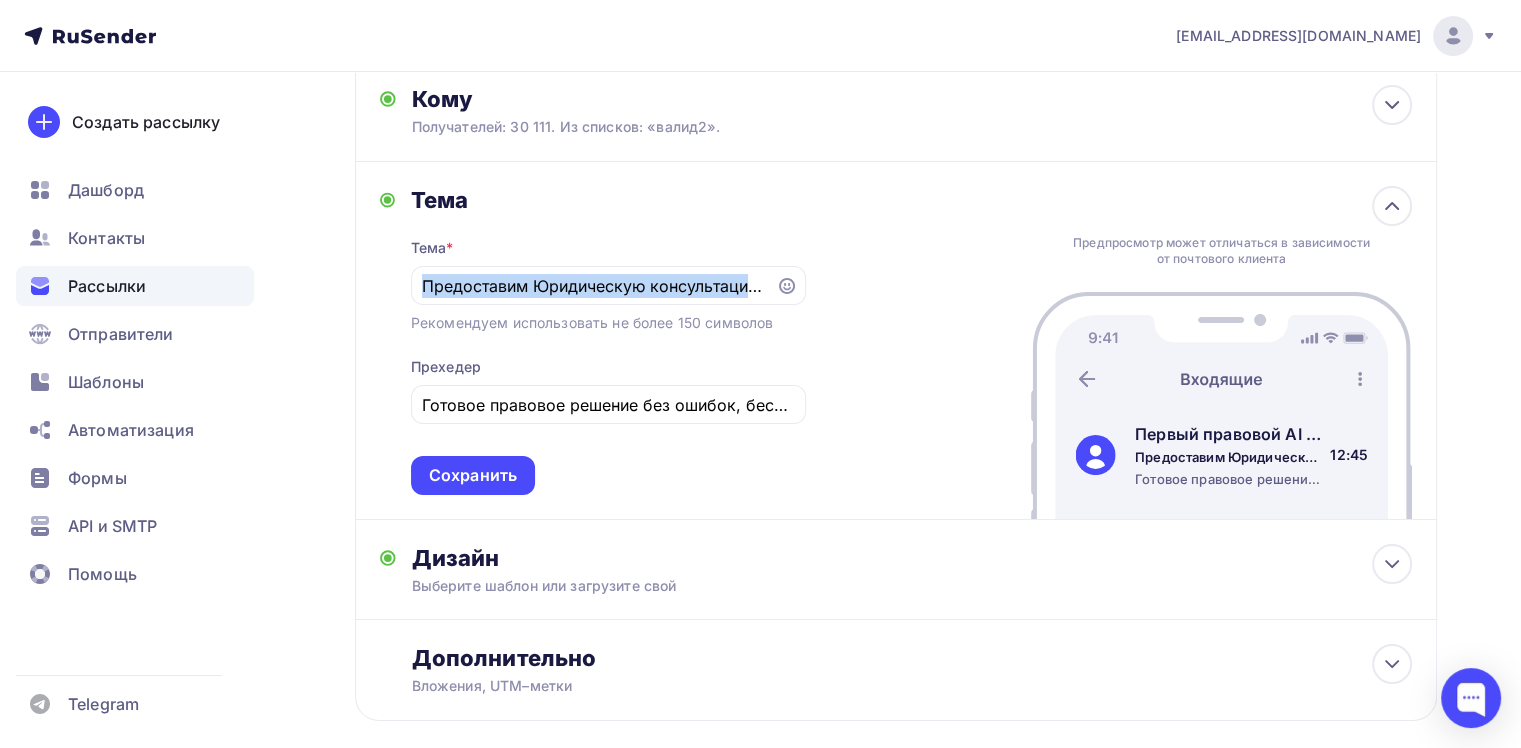 drag, startPoint x: 696, startPoint y: 296, endPoint x: 853, endPoint y: 301, distance: 157.0796 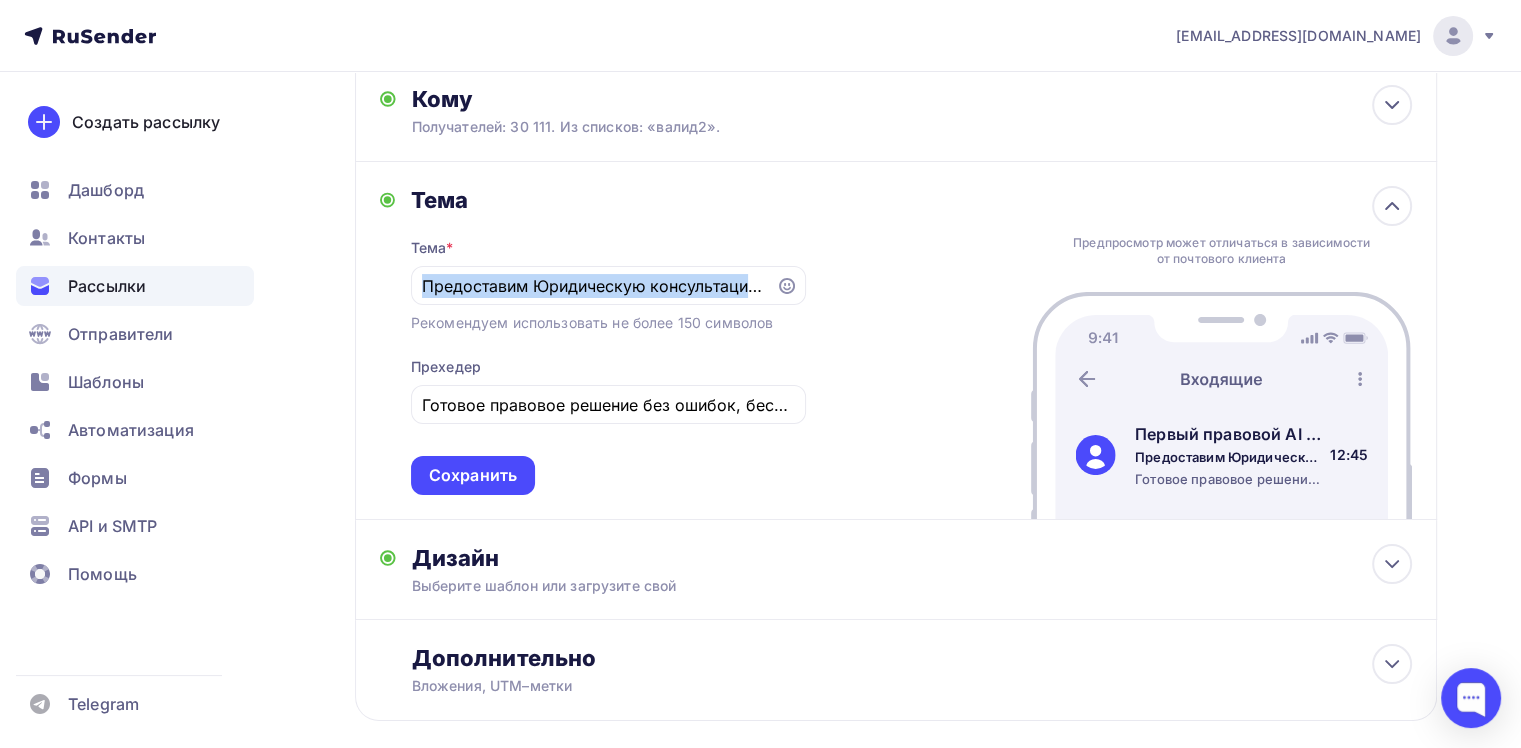 click on "[PERSON_NAME]  *     Предоставим Юридическую консультацию или подготовим ответ на обращение за 1 минуту!
Рекомендуем использовать не более 150 символов
Прехедер     Готовое правовое решение без ошибок, бесплатно           Сохранить
Предпросмотр может отличаться  в зависимости от почтового клиента
Первый правовой AI Гарант
Предоставим Юридическую консультацию или подготовим ответ на обращение за 1 минуту!
12:45" at bounding box center (896, 341) 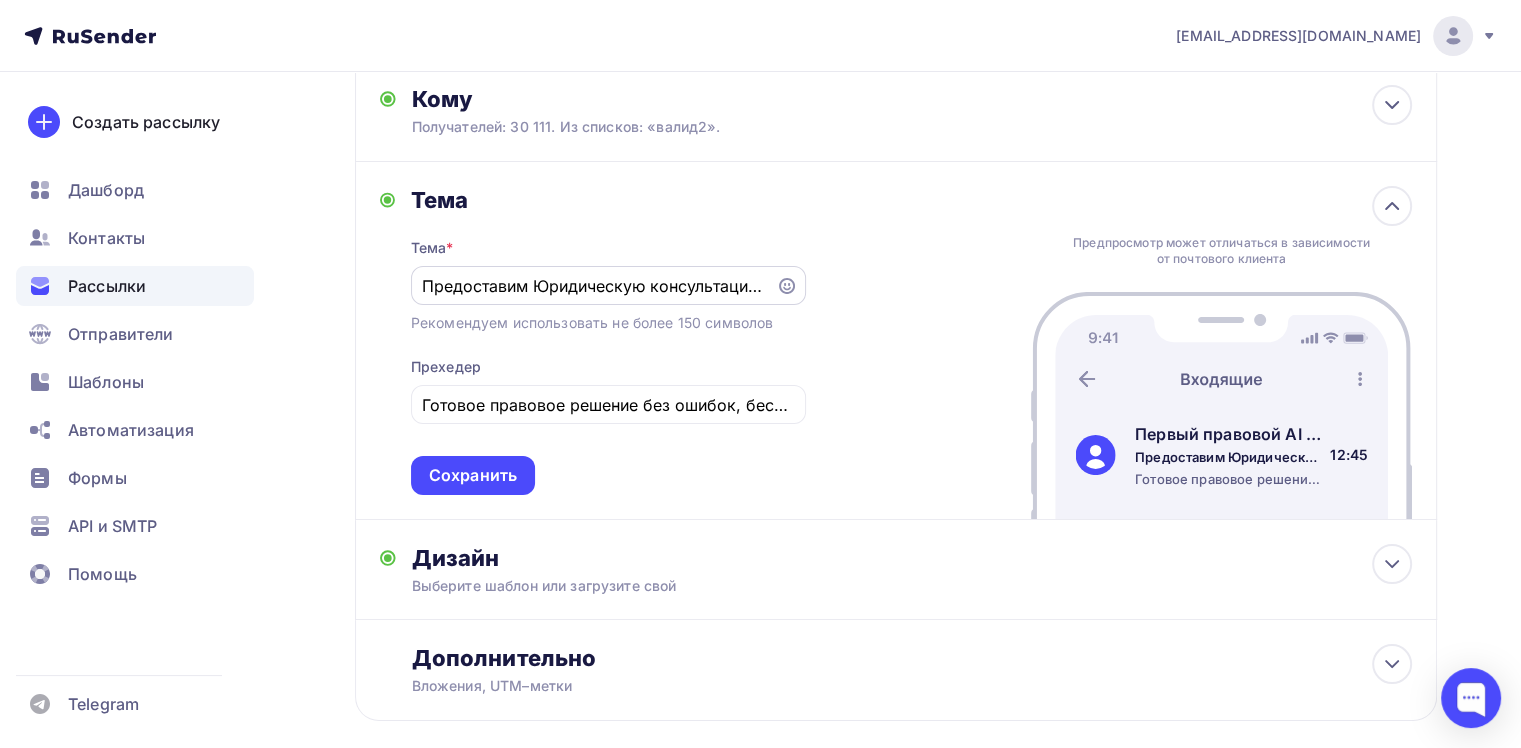 drag, startPoint x: 663, startPoint y: 298, endPoint x: 763, endPoint y: 292, distance: 100.17984 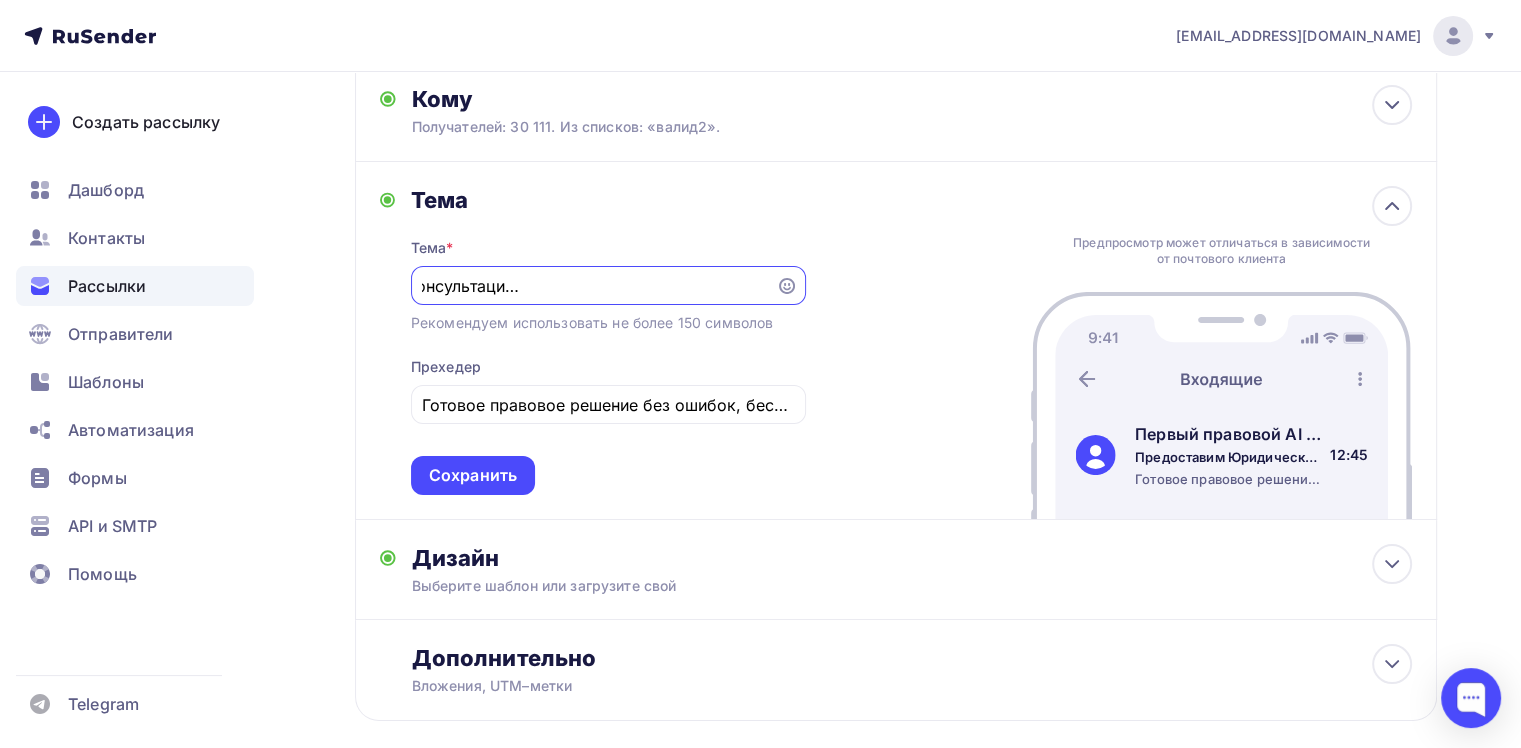 scroll, scrollTop: 0, scrollLeft: 394, axis: horizontal 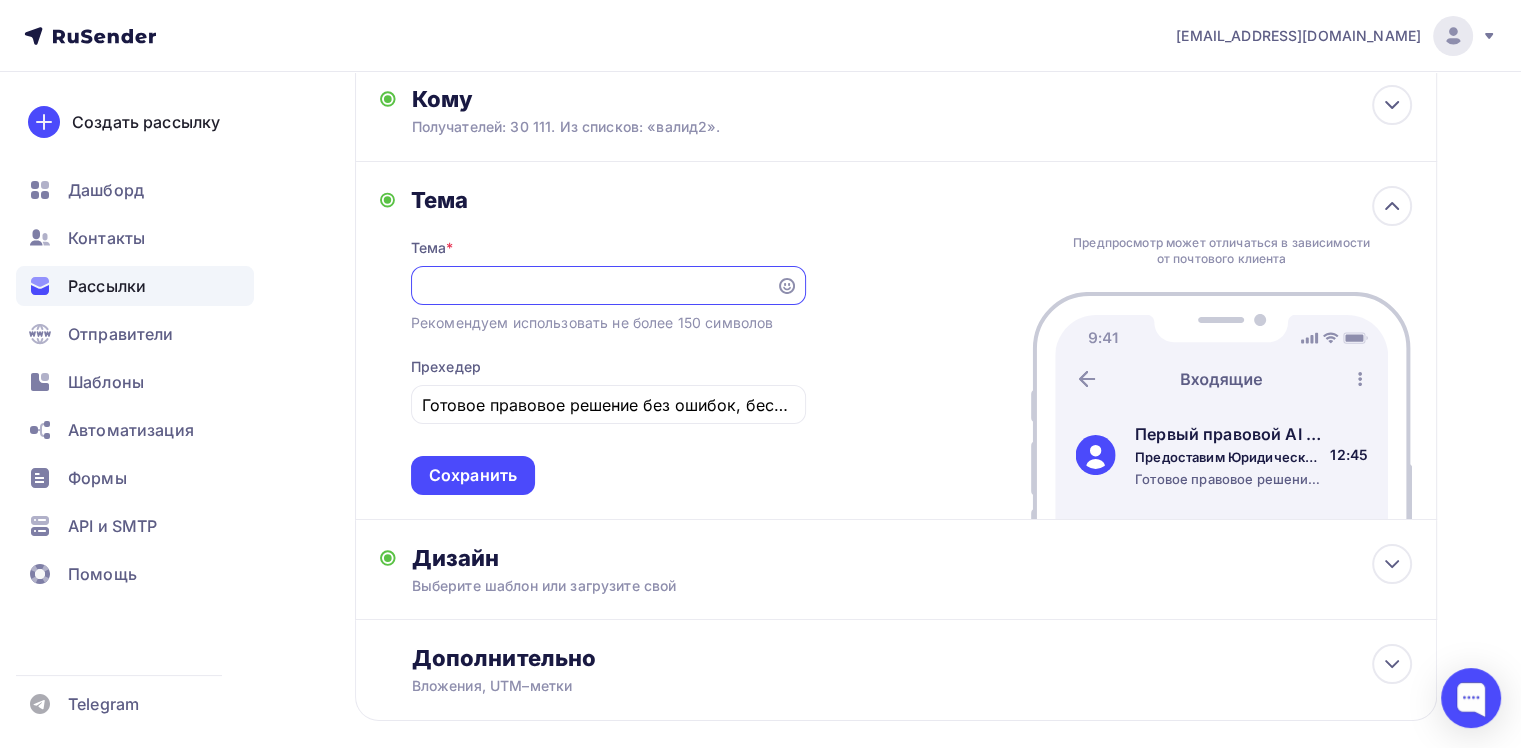 drag, startPoint x: 683, startPoint y: 281, endPoint x: 884, endPoint y: 283, distance: 201.00995 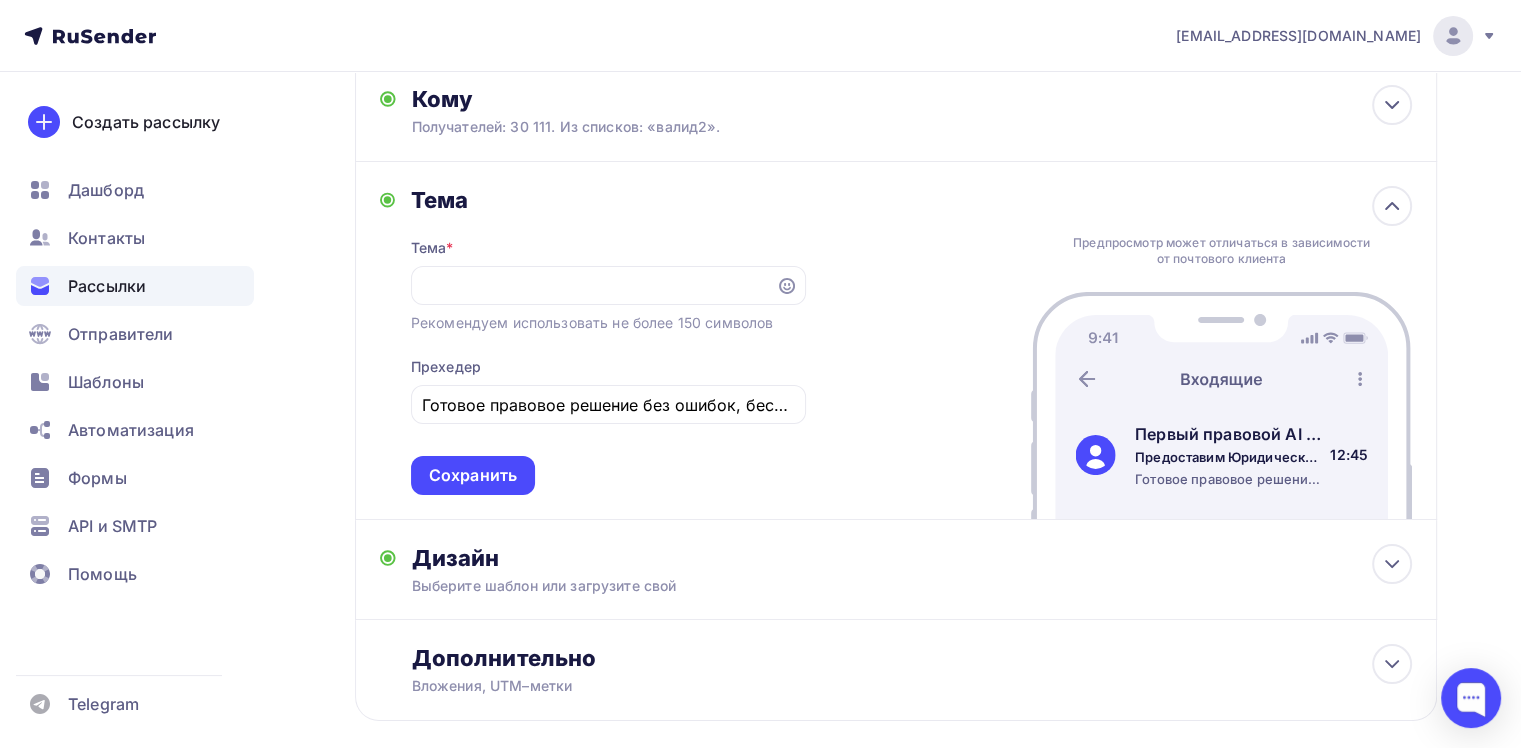 click on "Тема  *     Предоставим Юридическую консультацию или подготовим ответ на обращение за 1 минуту!
Рекомендуем использовать не более 150 символов
Прехедер     Готовое правовое решение без ошибок, бесплатно           Сохранить" at bounding box center (608, 354) 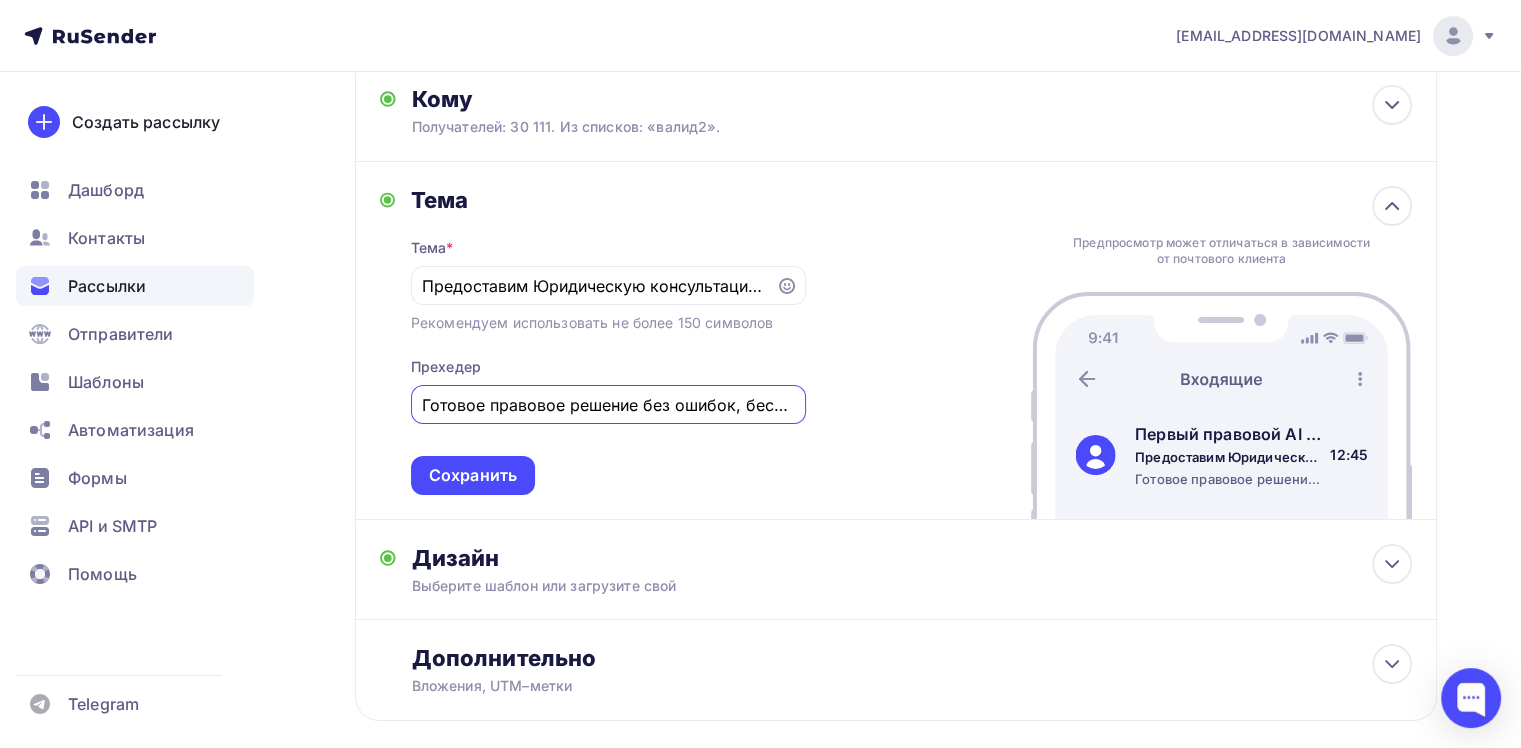 scroll, scrollTop: 0, scrollLeft: 30, axis: horizontal 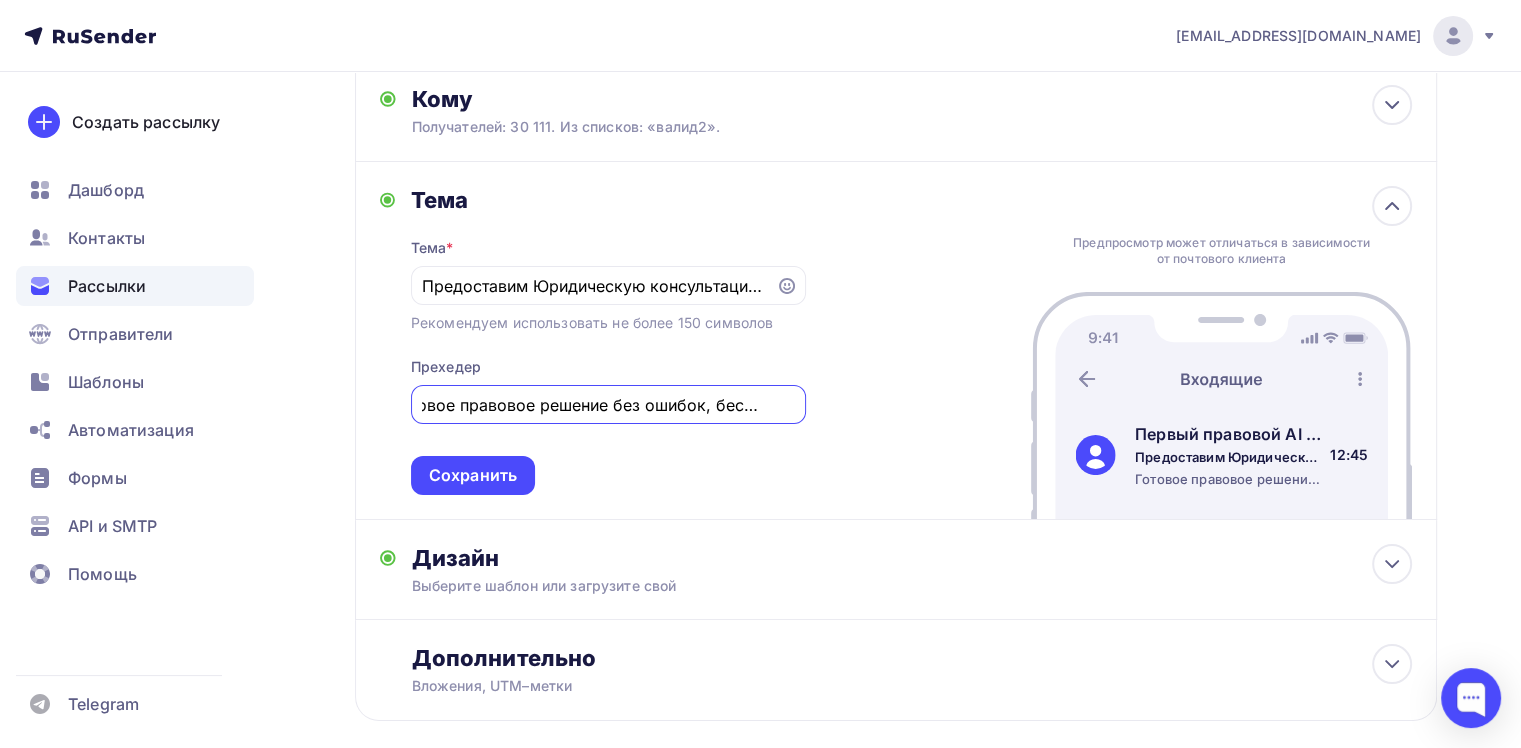 drag, startPoint x: 576, startPoint y: 398, endPoint x: 862, endPoint y: 392, distance: 286.06293 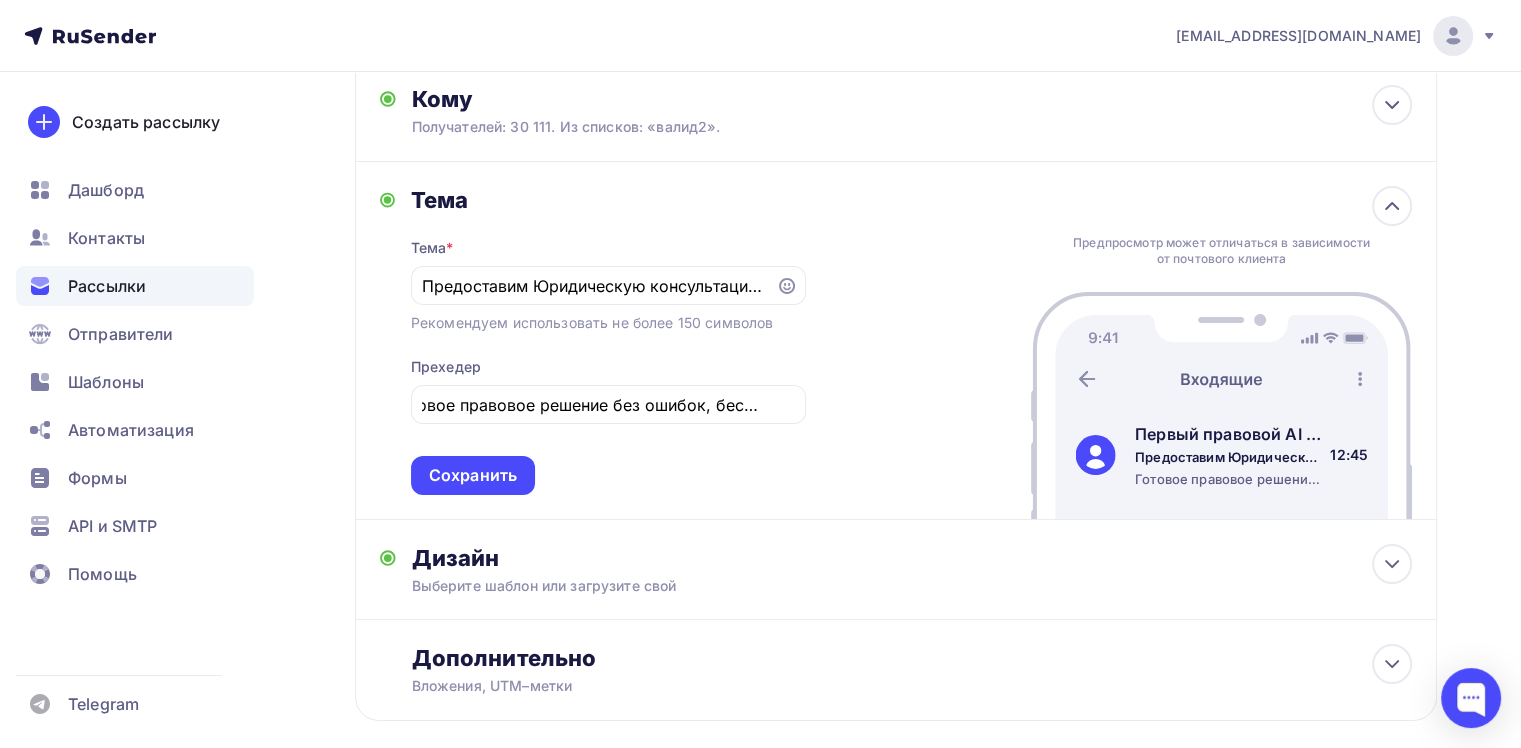 scroll, scrollTop: 0, scrollLeft: 0, axis: both 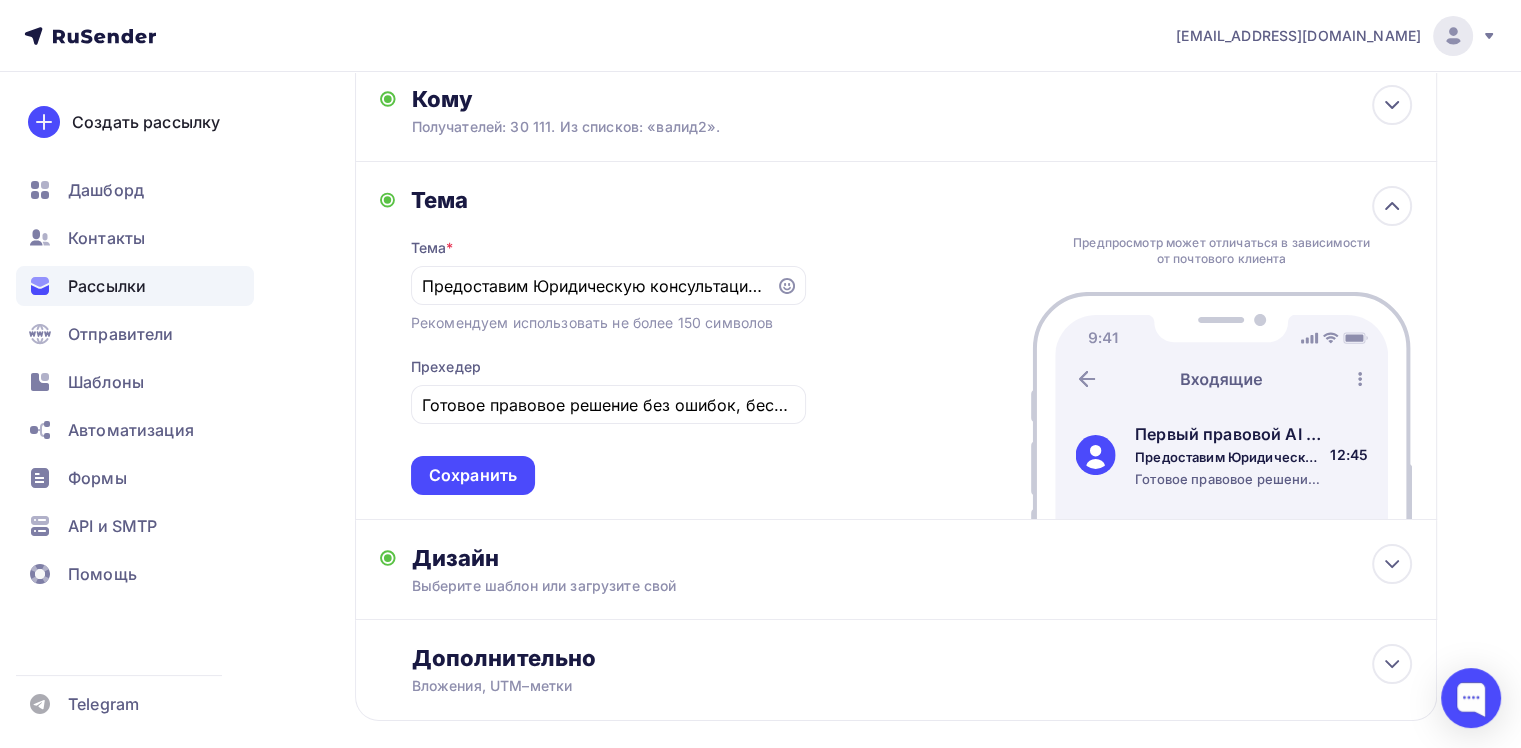 click on "Тема  *     Предоставим Юридическую консультацию или подготовим ответ на обращение за 1 минуту!
Рекомендуем использовать не более 150 символов
Прехедер     Готовое правовое решение без ошибок, бесплатно           Сохранить" at bounding box center (608, 354) 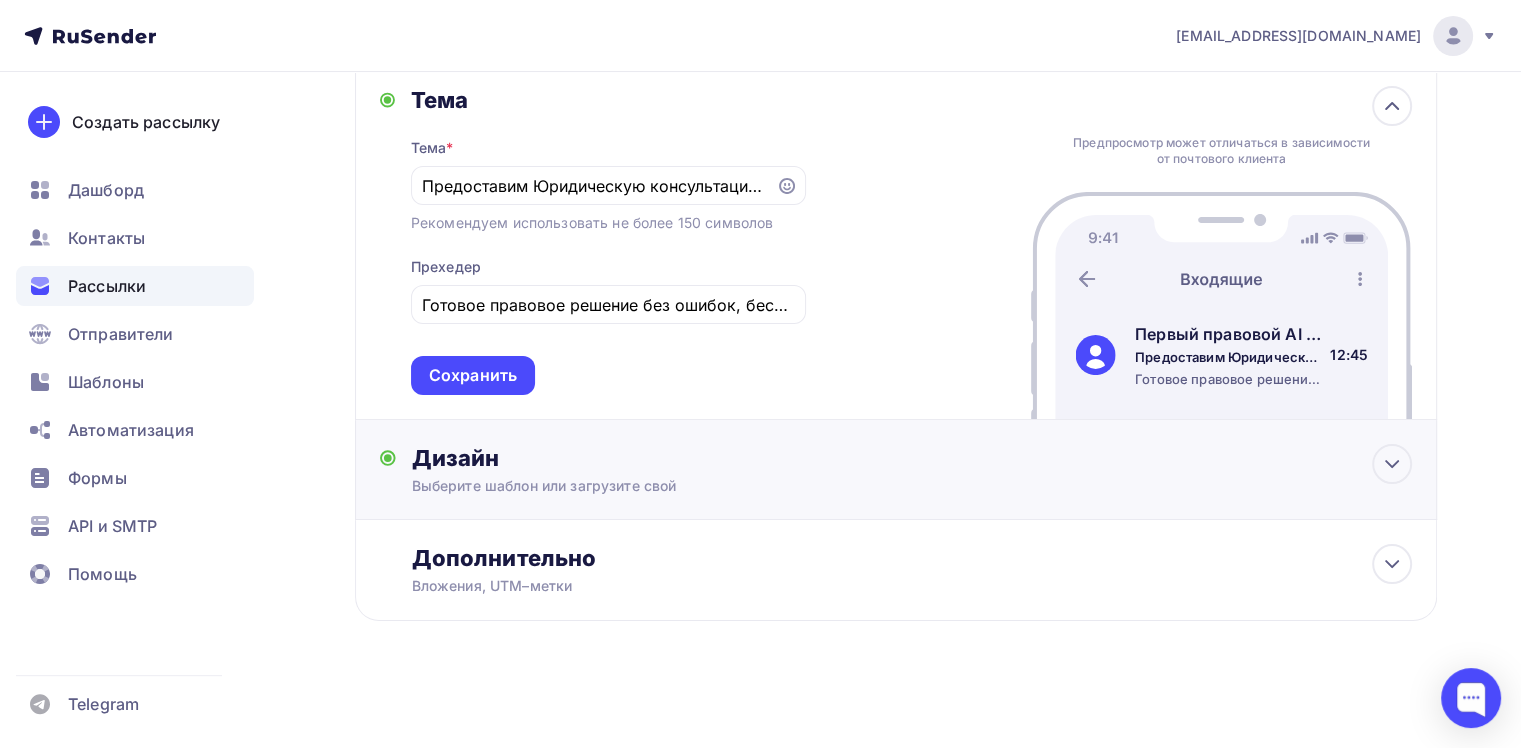 click on "Выберите шаблон или загрузите свой" at bounding box center (862, 486) 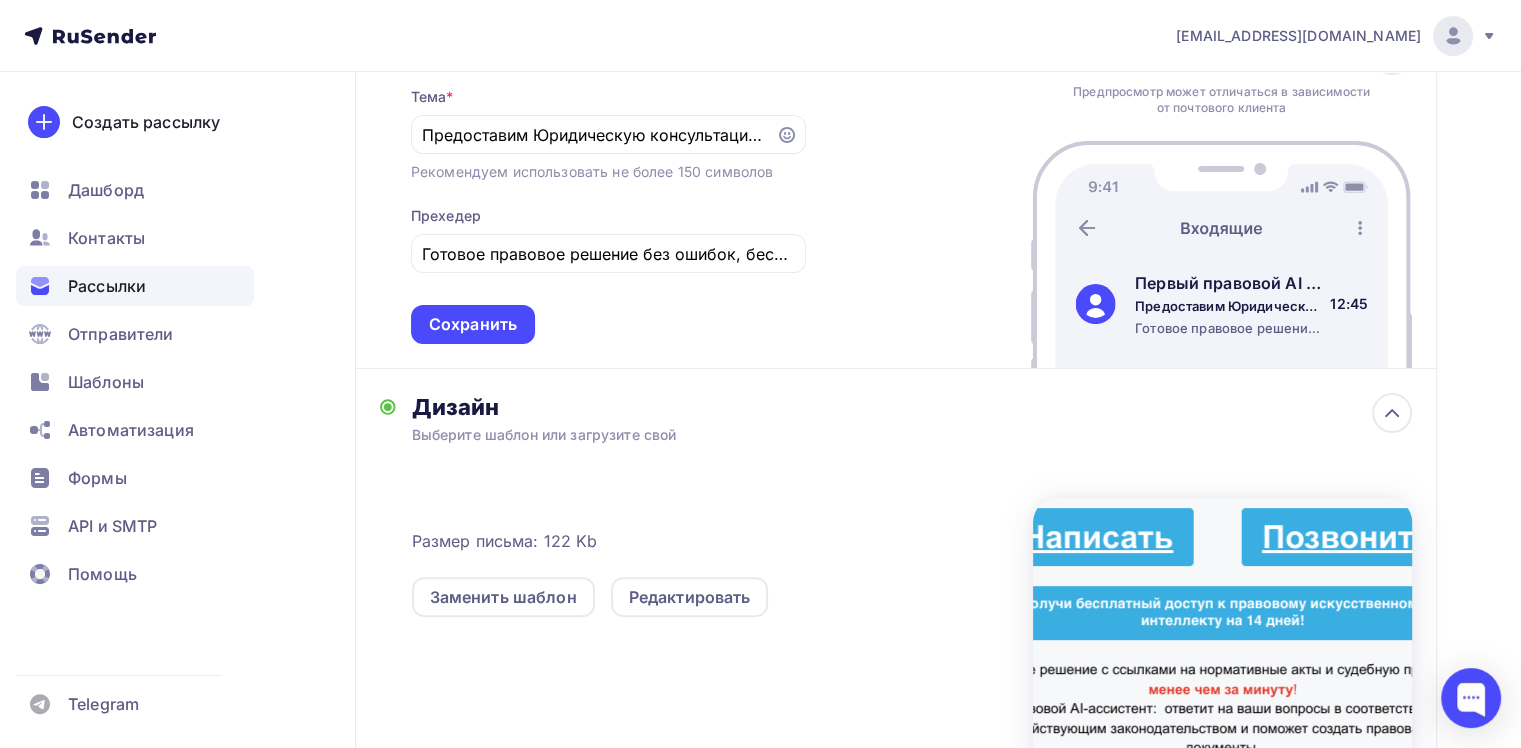 scroll, scrollTop: 424, scrollLeft: 0, axis: vertical 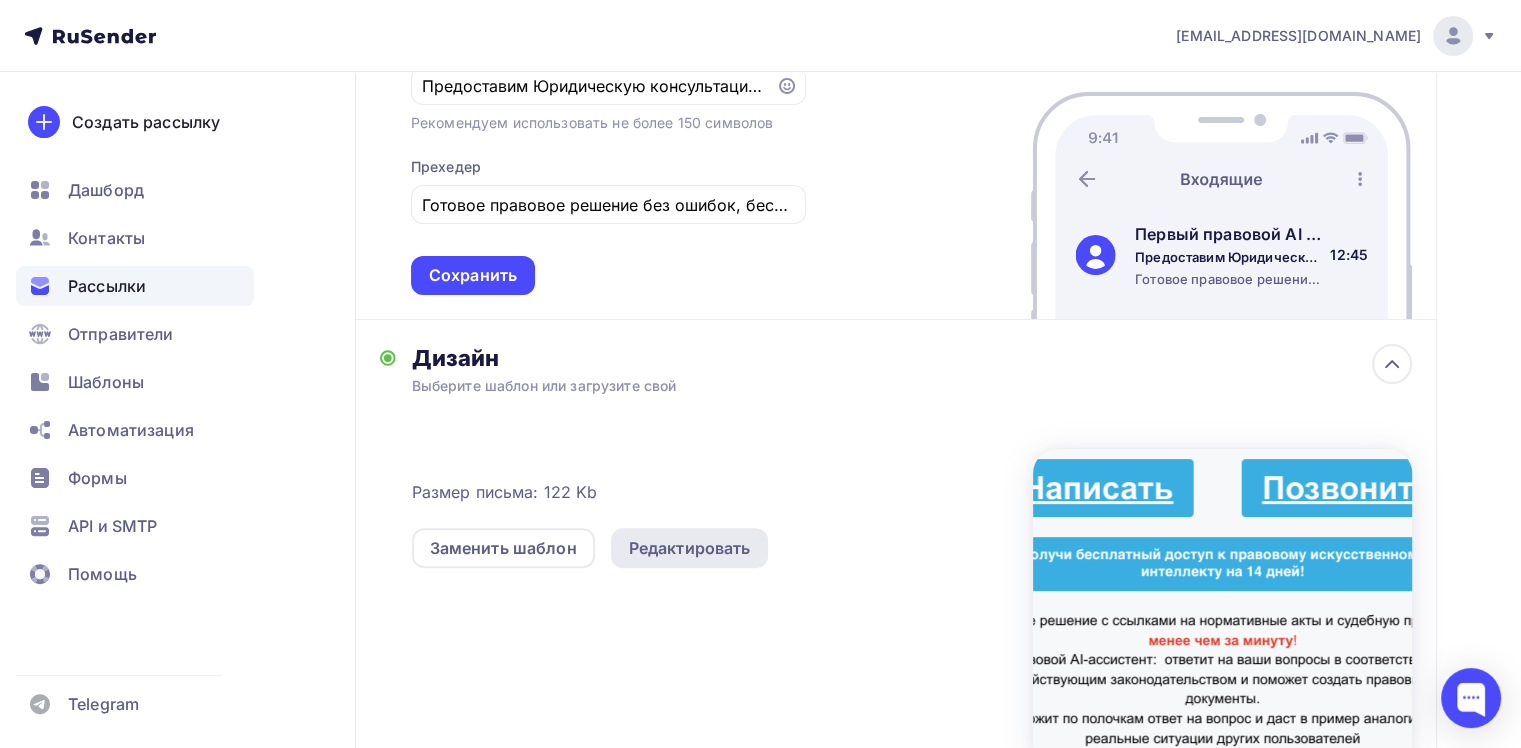 click on "Редактировать" at bounding box center [690, 548] 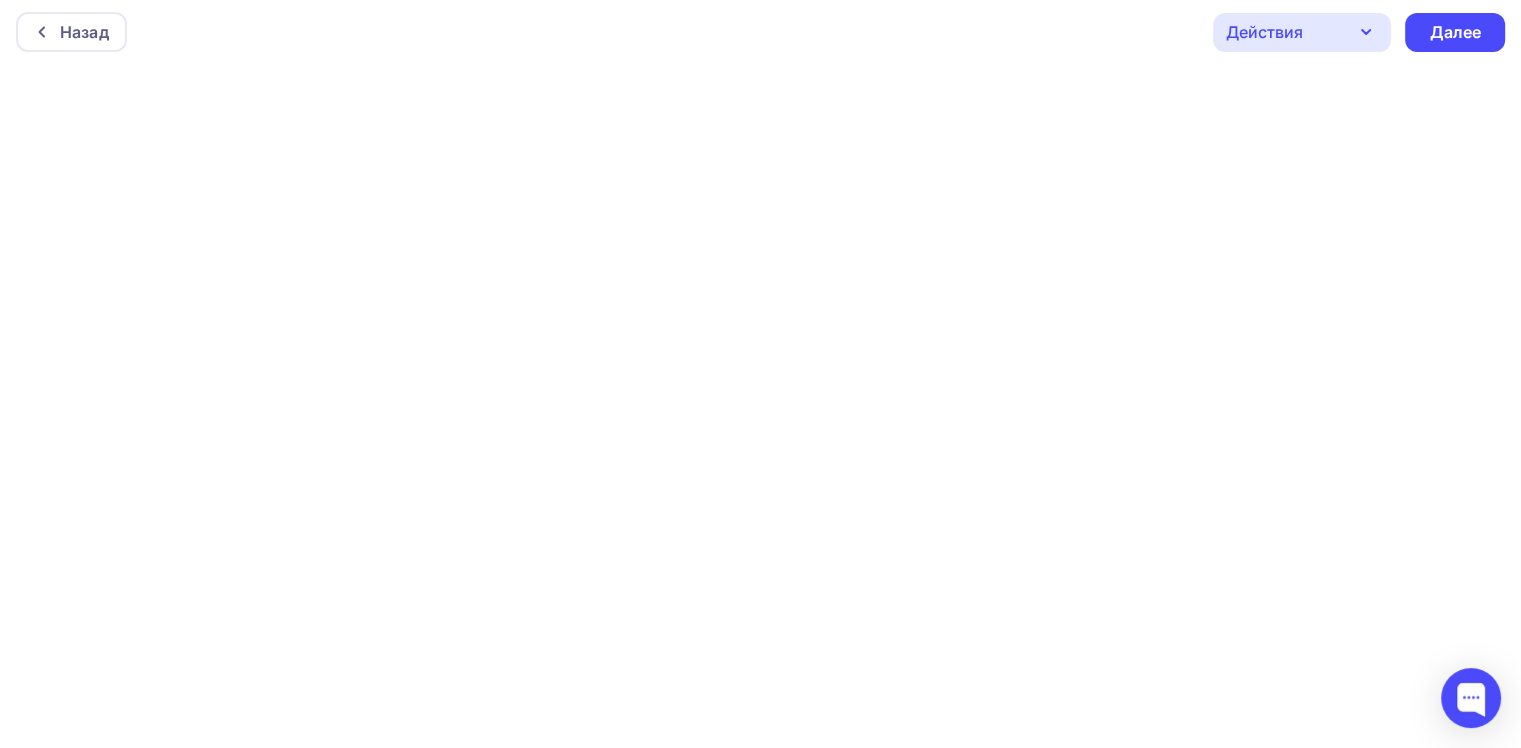 scroll, scrollTop: 0, scrollLeft: 0, axis: both 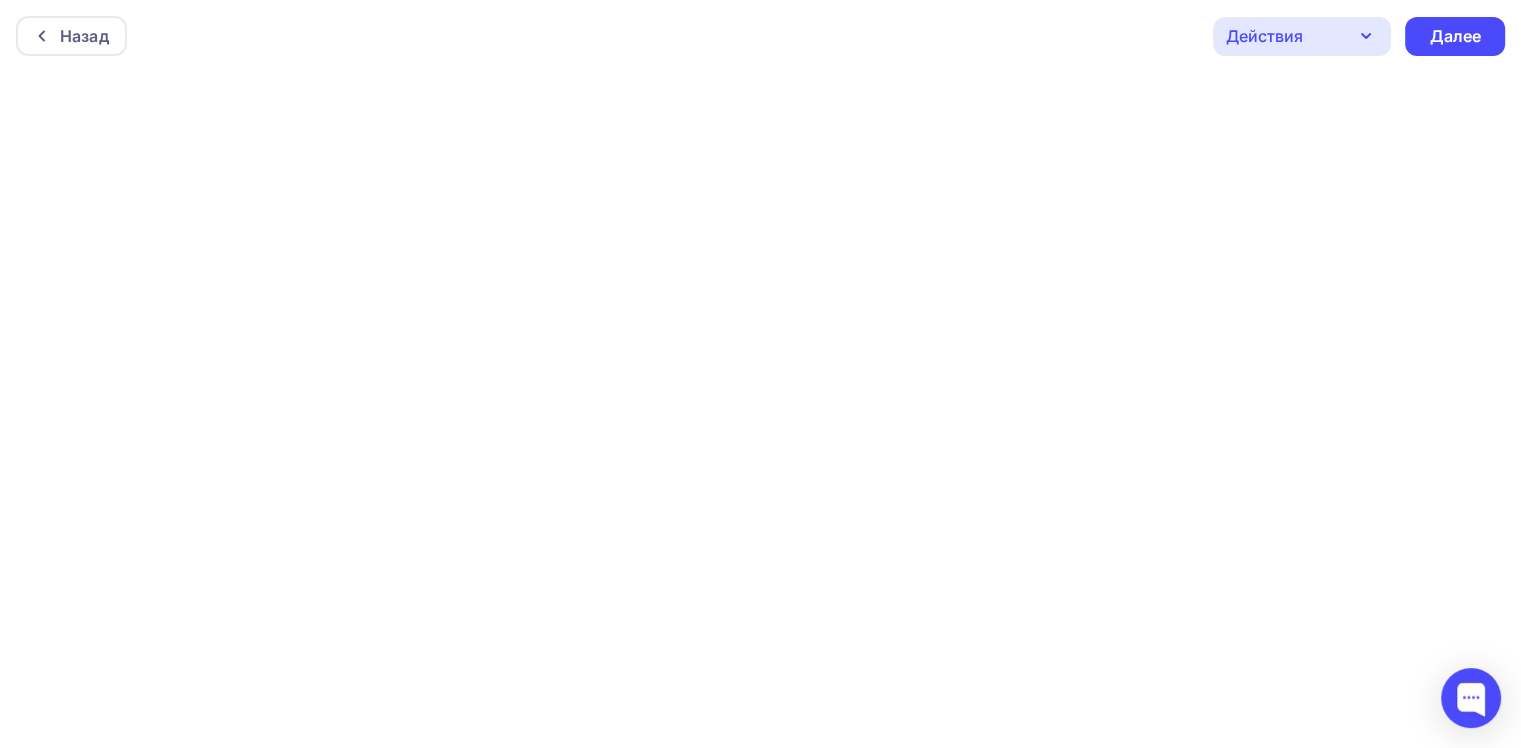 click on "Назад
Действия
Отправить тестовое письмо             Предпросмотр               Сохранить в Мои шаблоны               Выйти без сохранения               Далее" at bounding box center [760, 36] 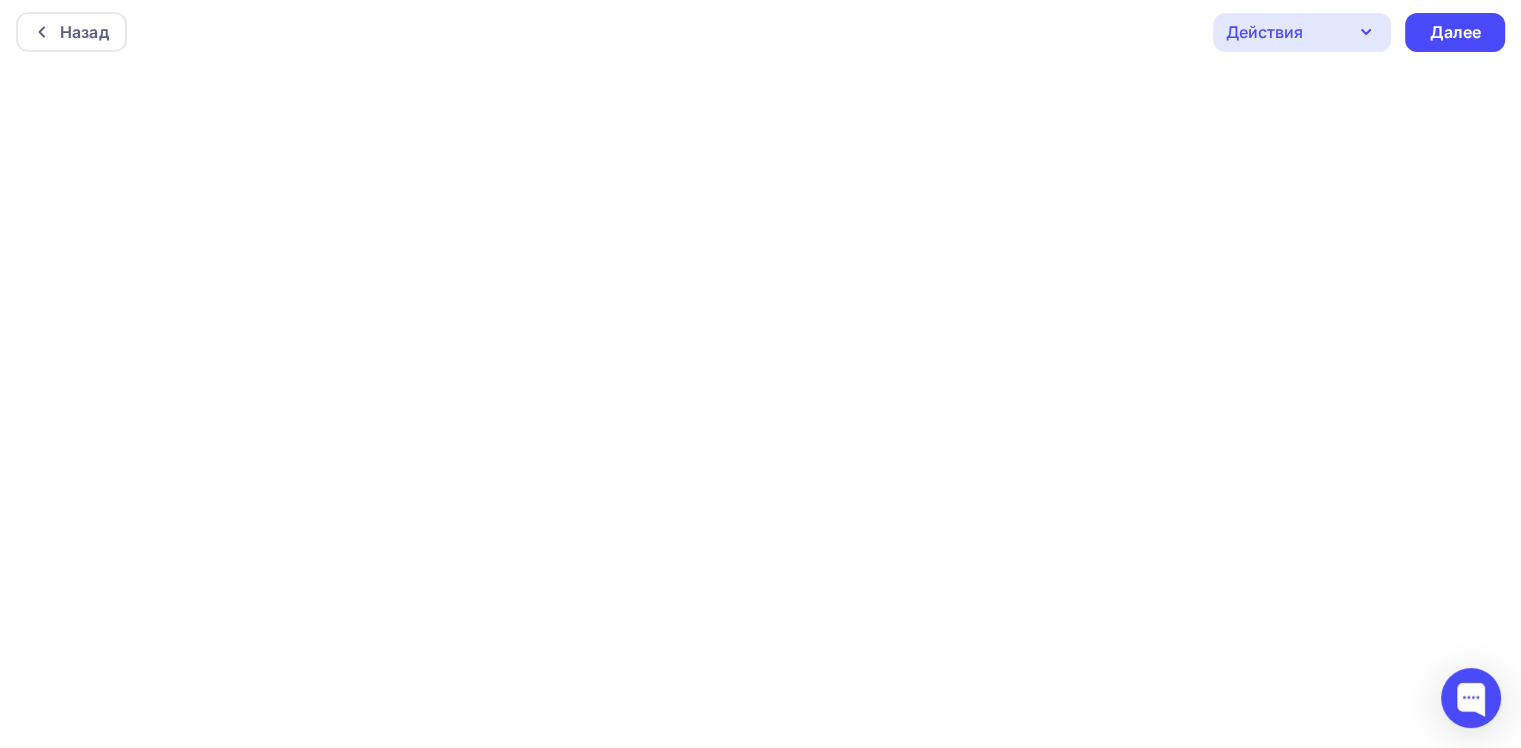 scroll, scrollTop: 4, scrollLeft: 0, axis: vertical 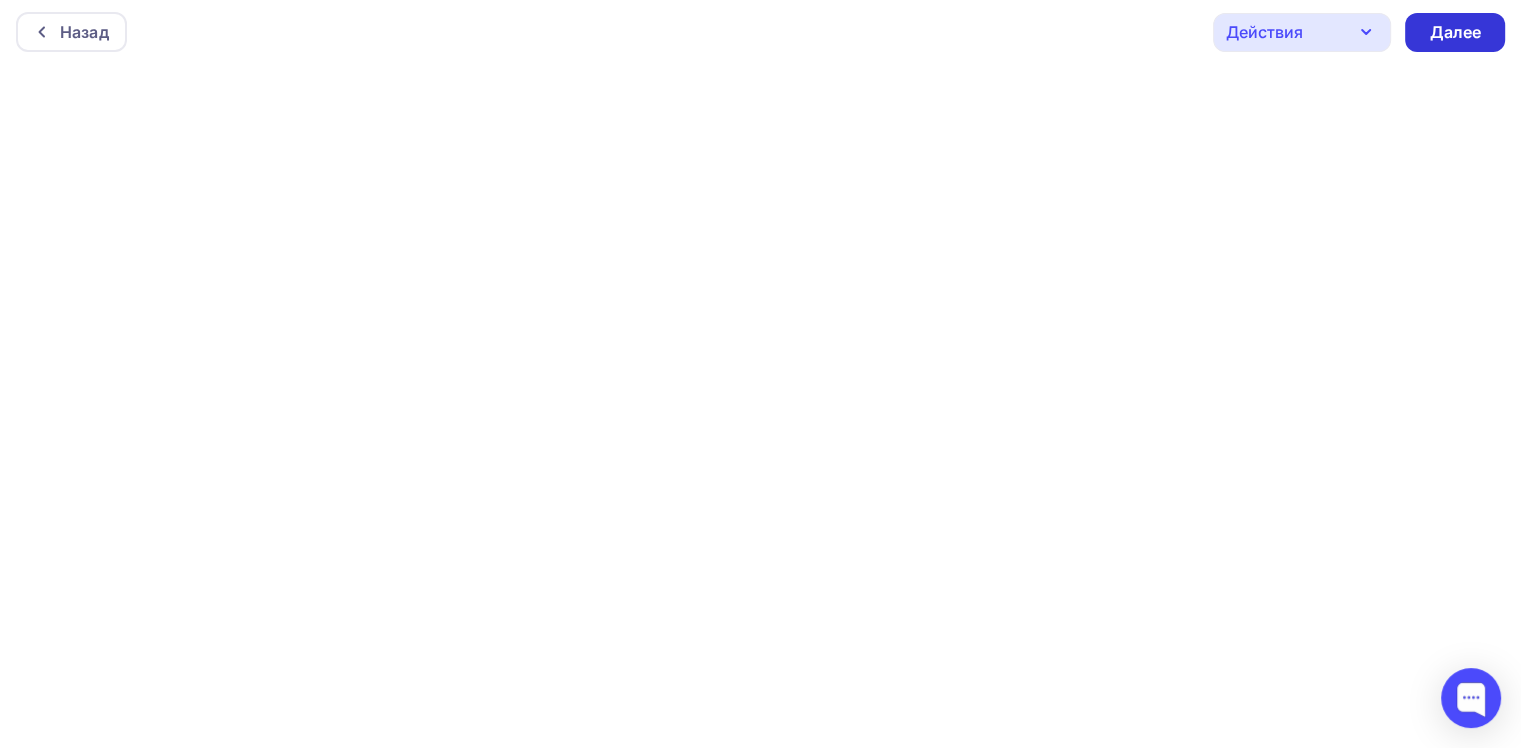click on "Далее" at bounding box center [1455, 32] 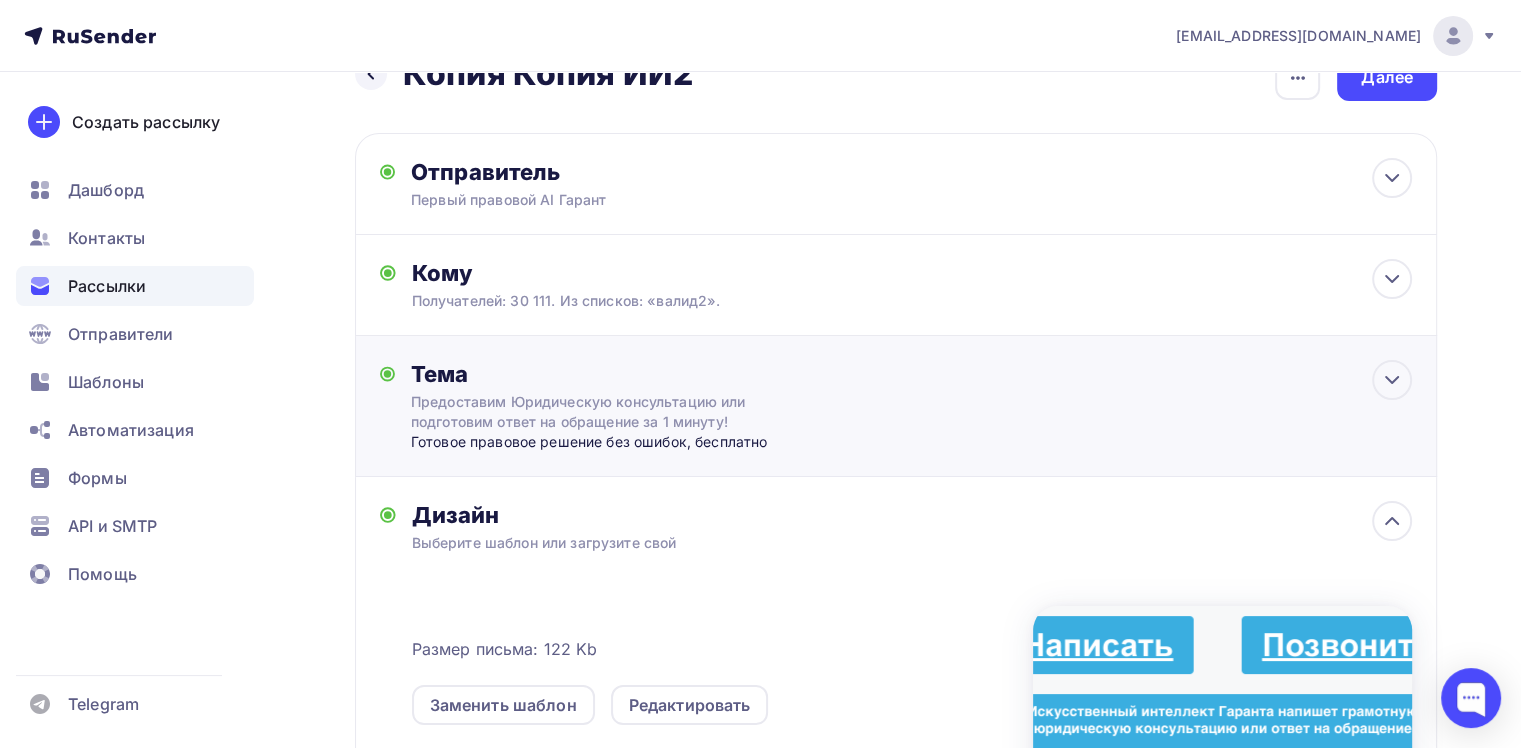 scroll, scrollTop: 0, scrollLeft: 0, axis: both 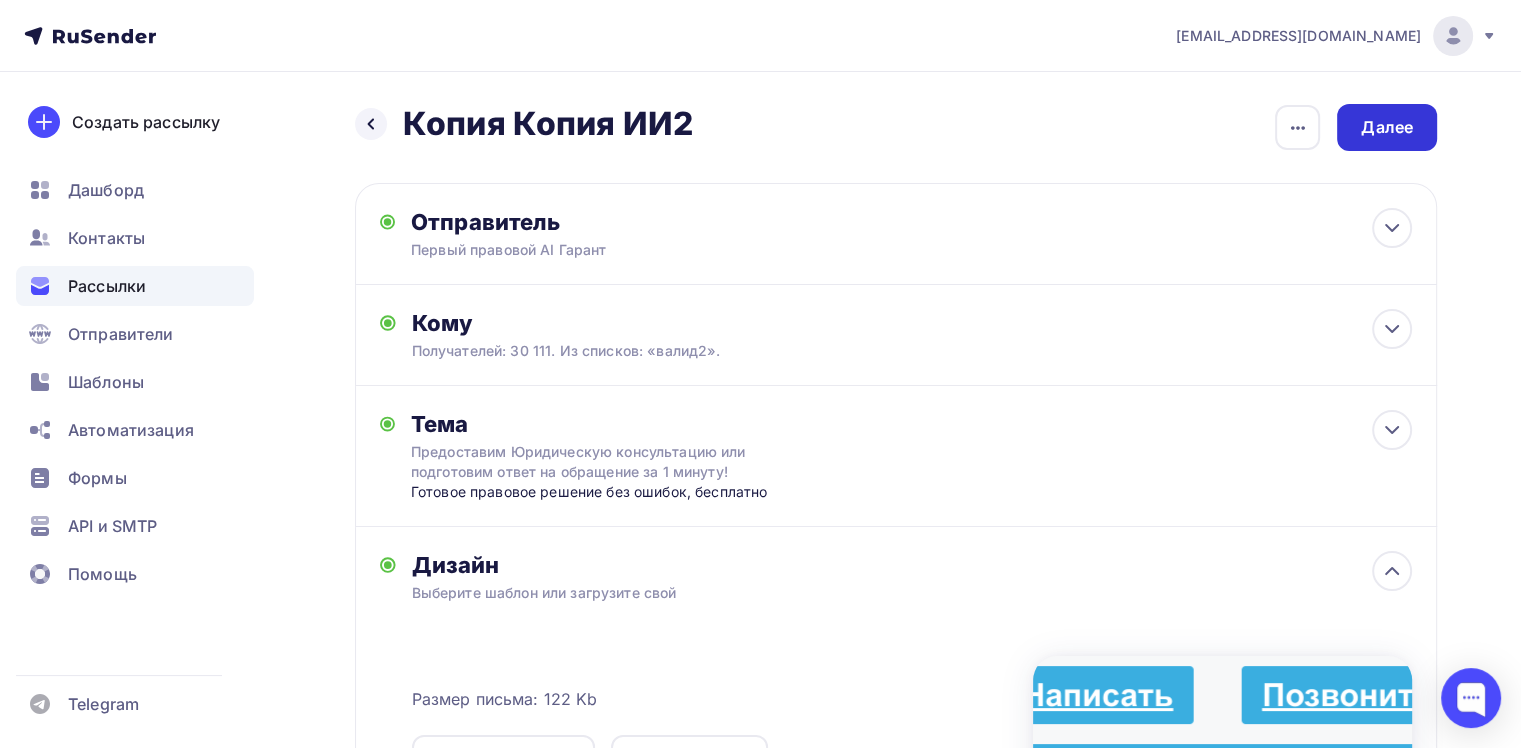 click on "Далее" at bounding box center (1387, 127) 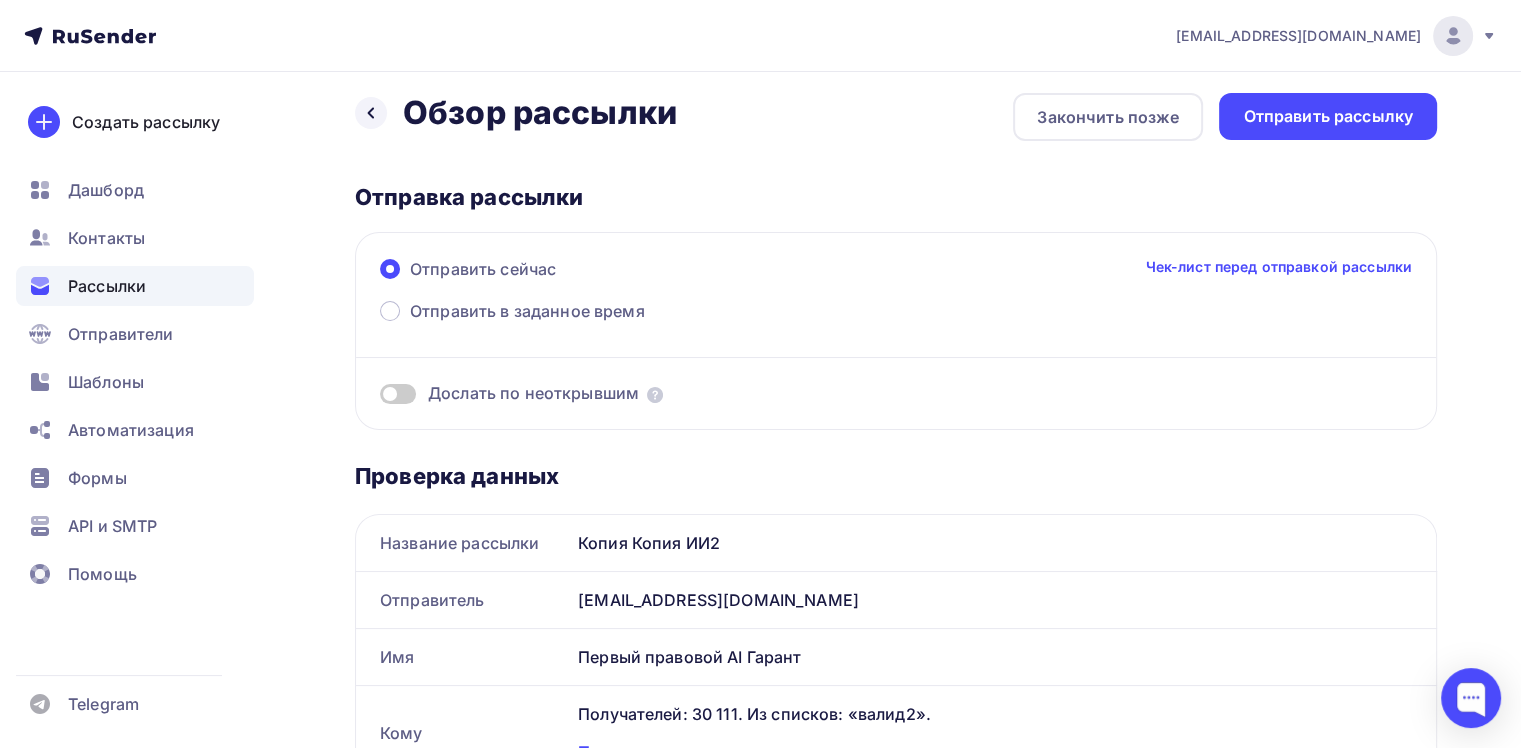 scroll, scrollTop: 0, scrollLeft: 0, axis: both 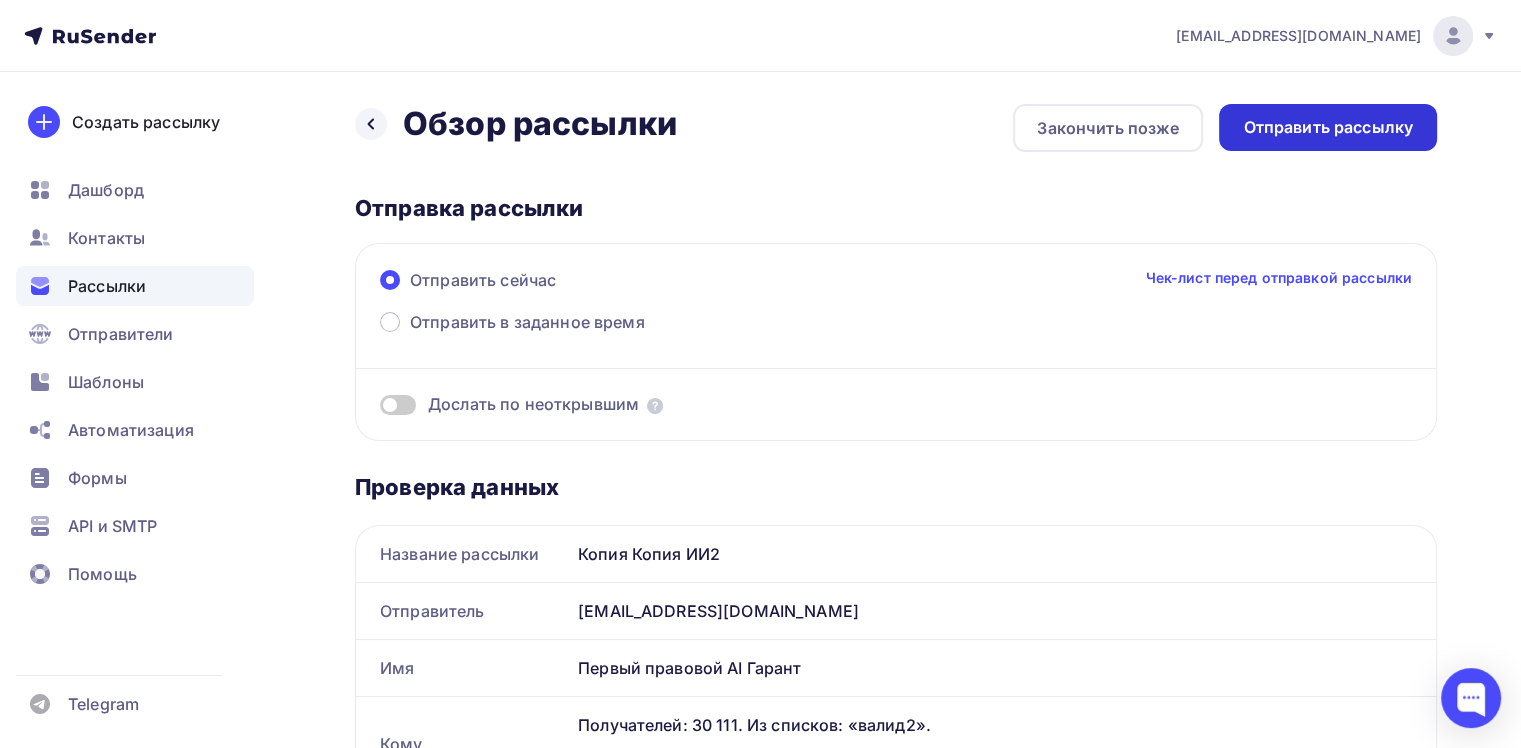 click on "Отправить рассылку" at bounding box center [1328, 127] 